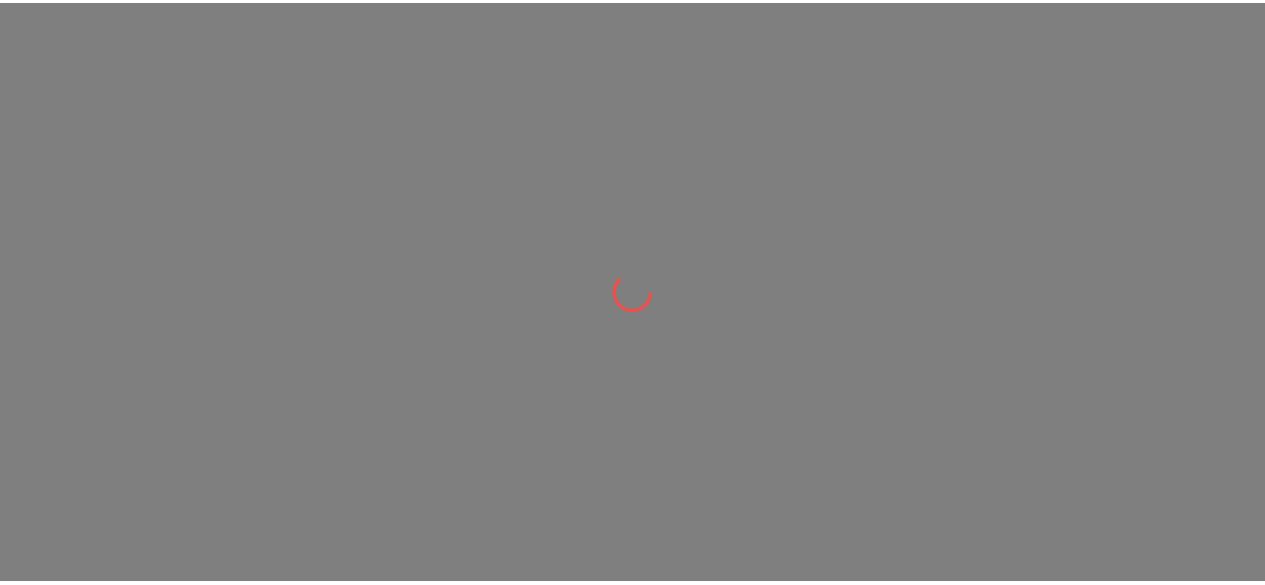 scroll, scrollTop: 0, scrollLeft: 0, axis: both 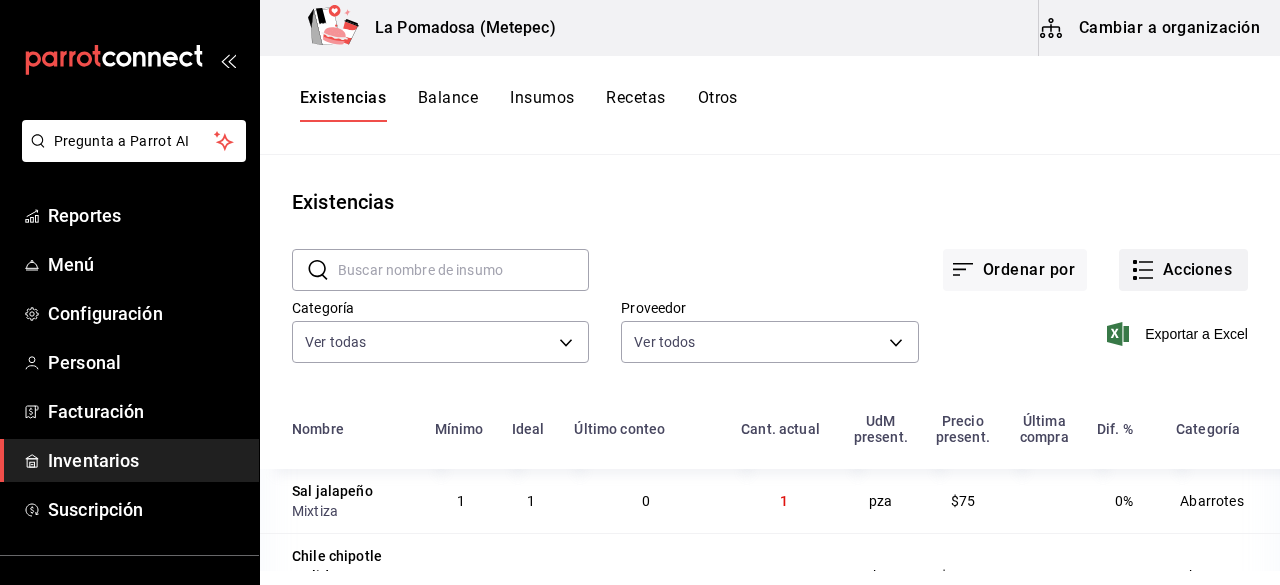 click on "Acciones" at bounding box center (1183, 270) 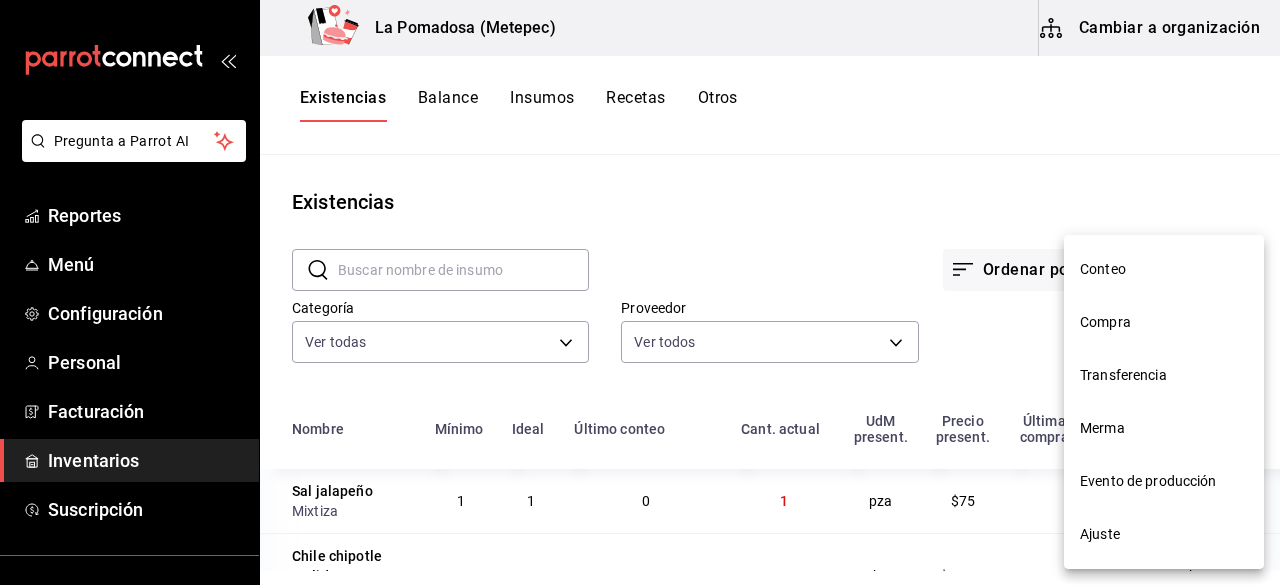 click on "Merma" at bounding box center (1164, 428) 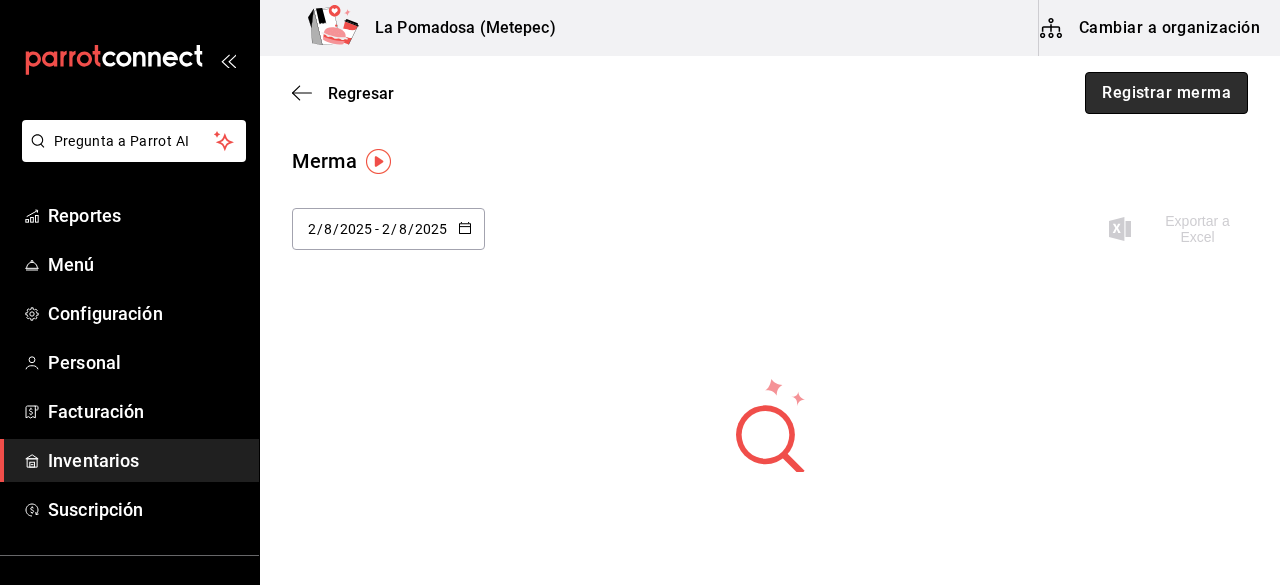 click on "Registrar merma" at bounding box center [1166, 93] 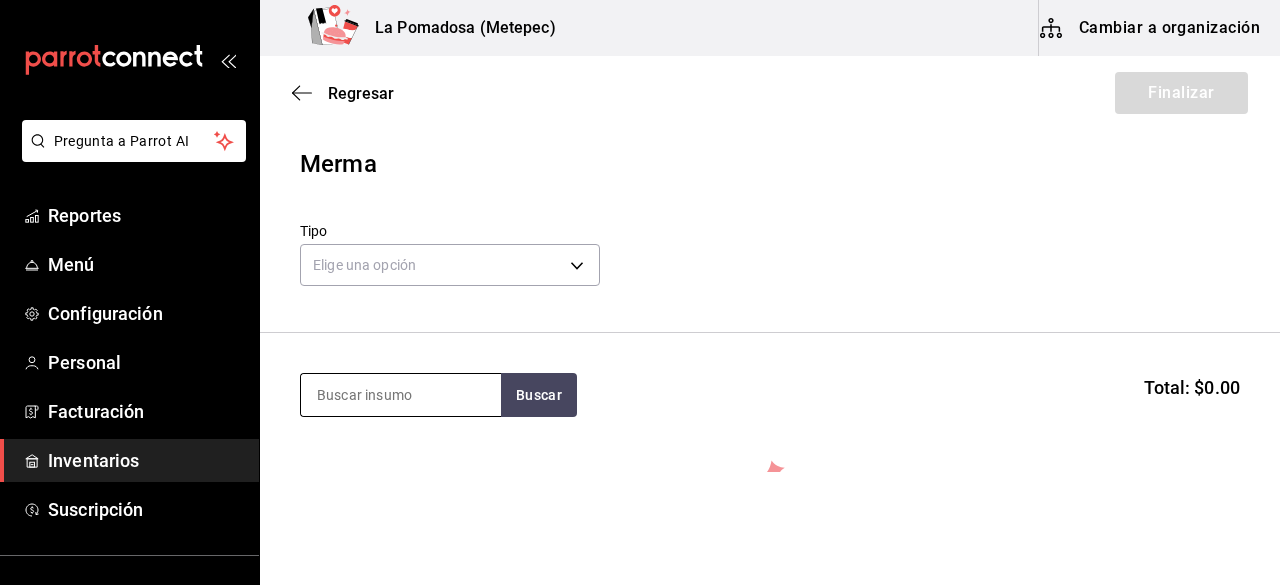 click at bounding box center [401, 395] 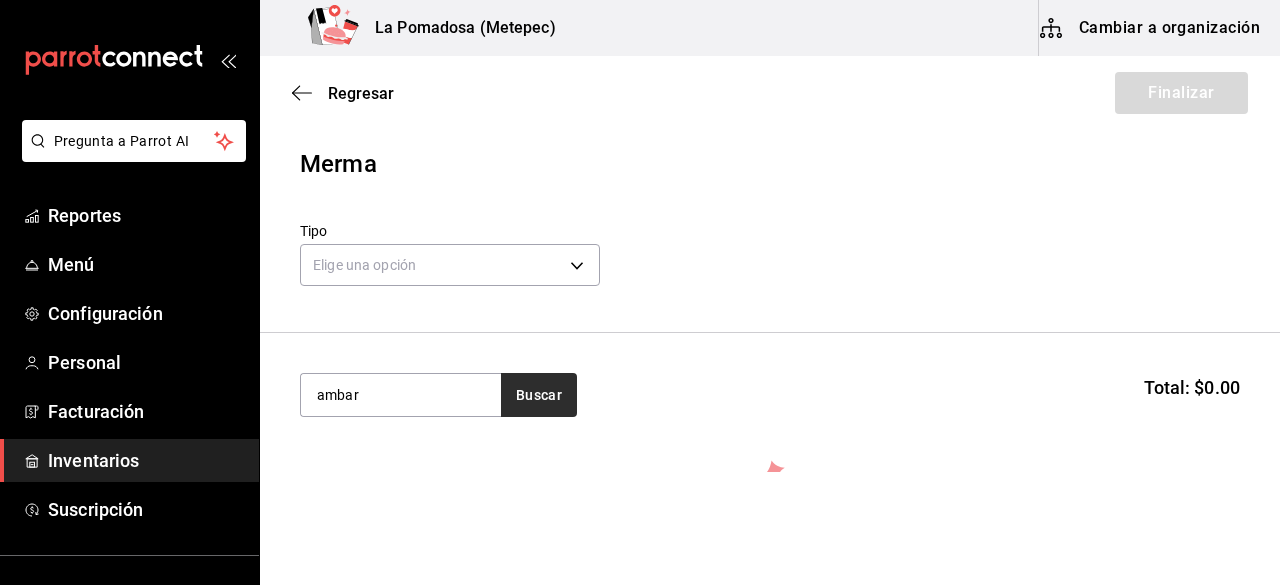type on "ambar" 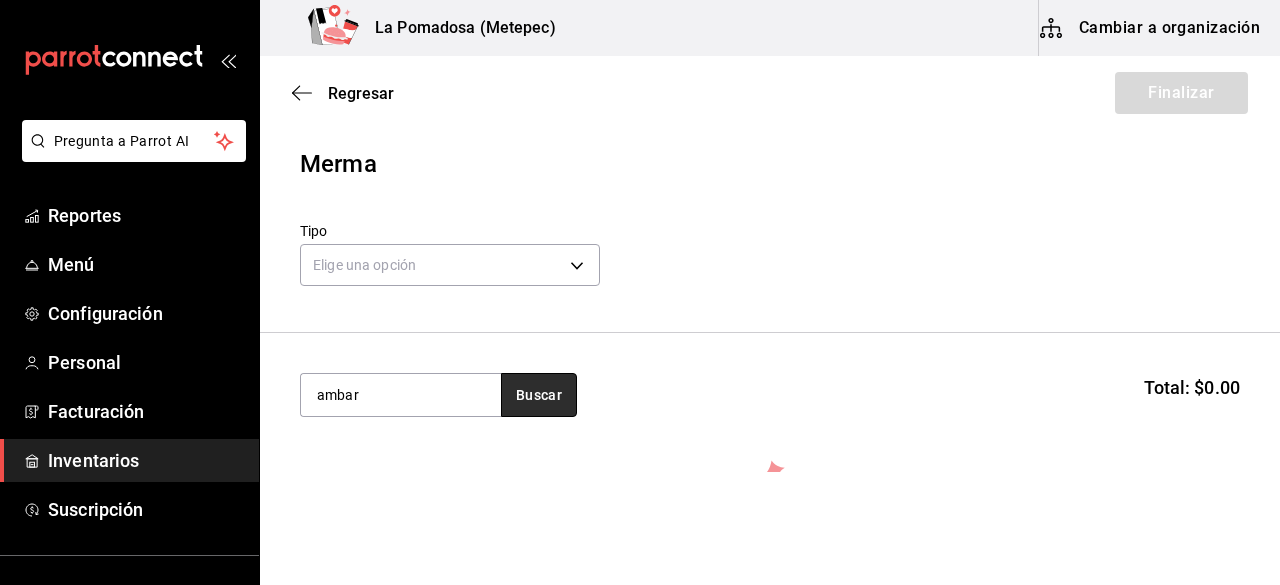 click on "Buscar" at bounding box center (539, 395) 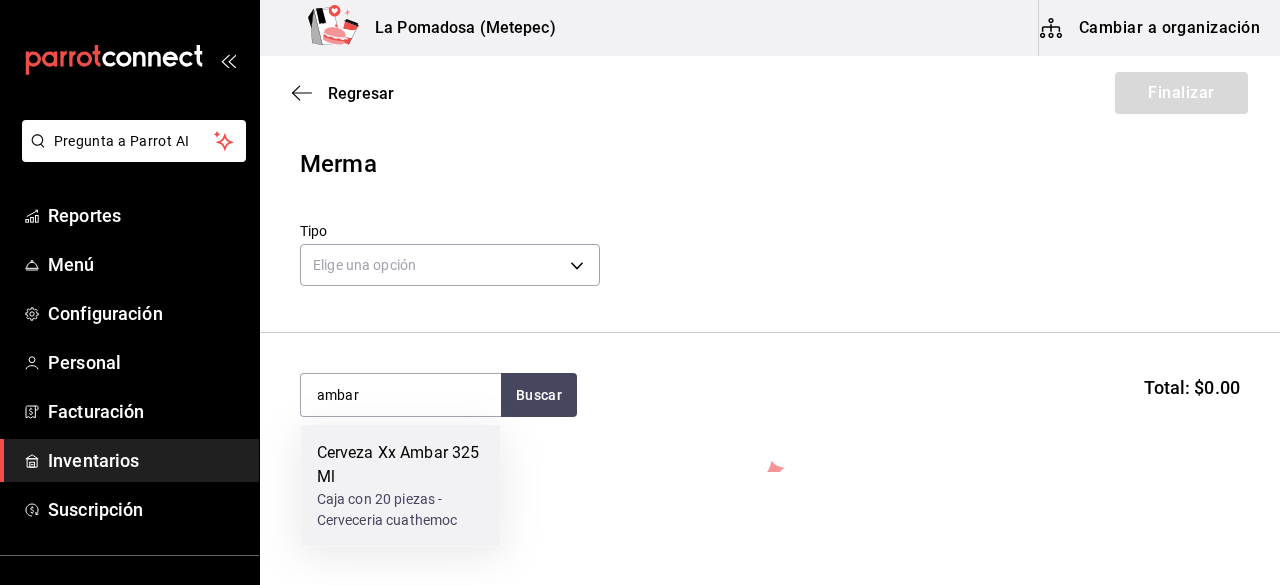 click on "Cerveza Xx Ambar 325 Ml" at bounding box center [401, 465] 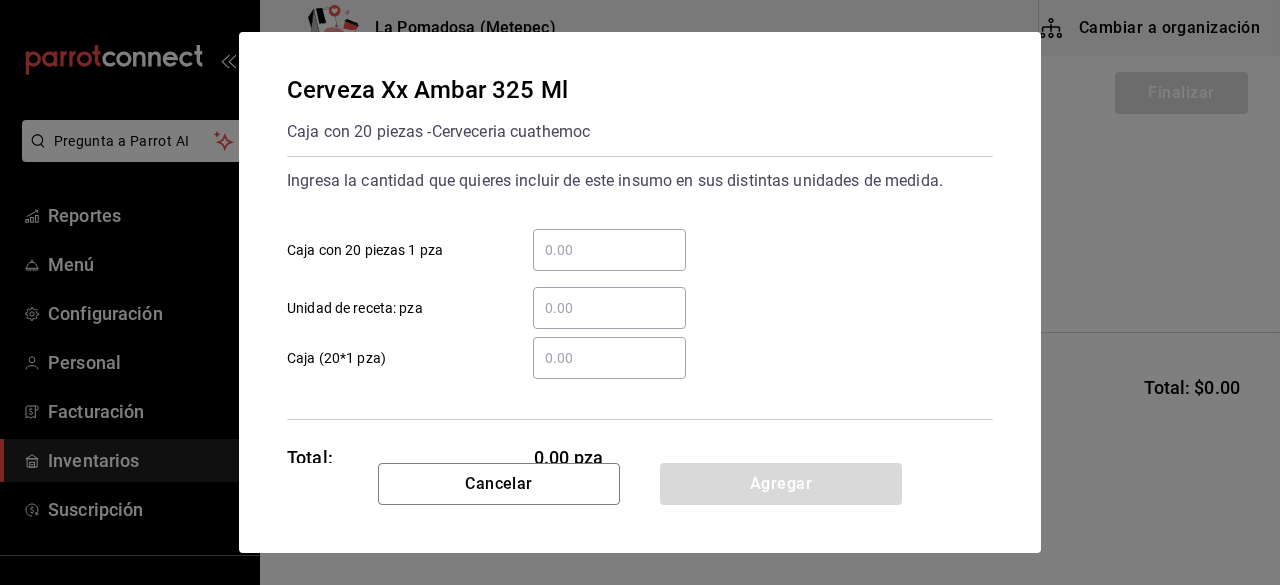 click on "​ Unidad de receta: pza" at bounding box center [609, 308] 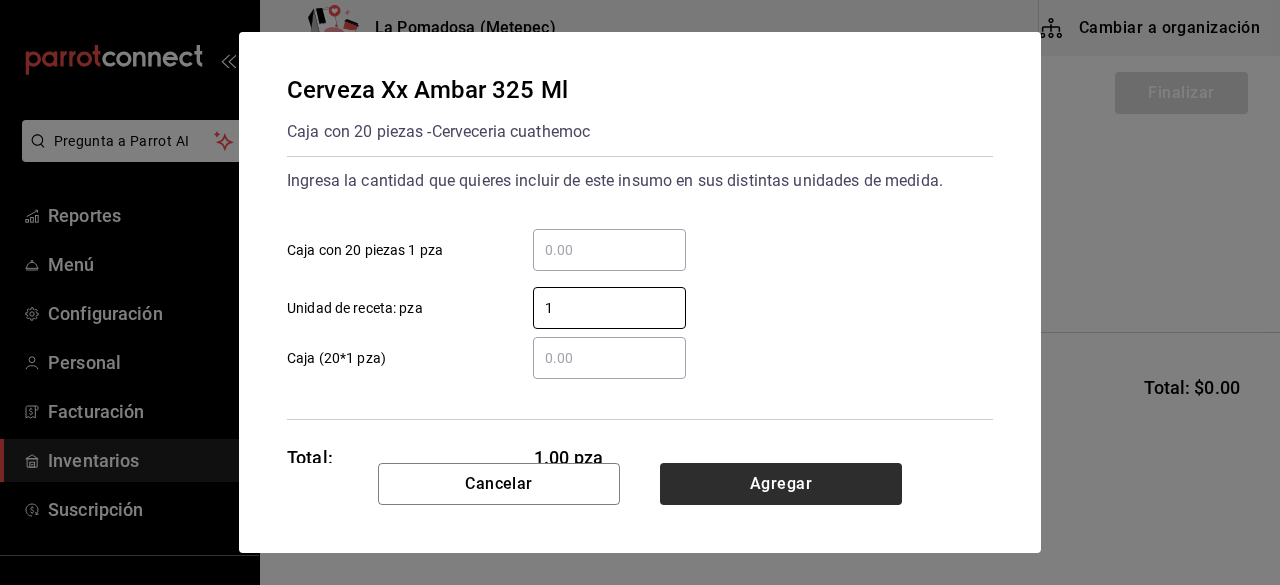 type on "1" 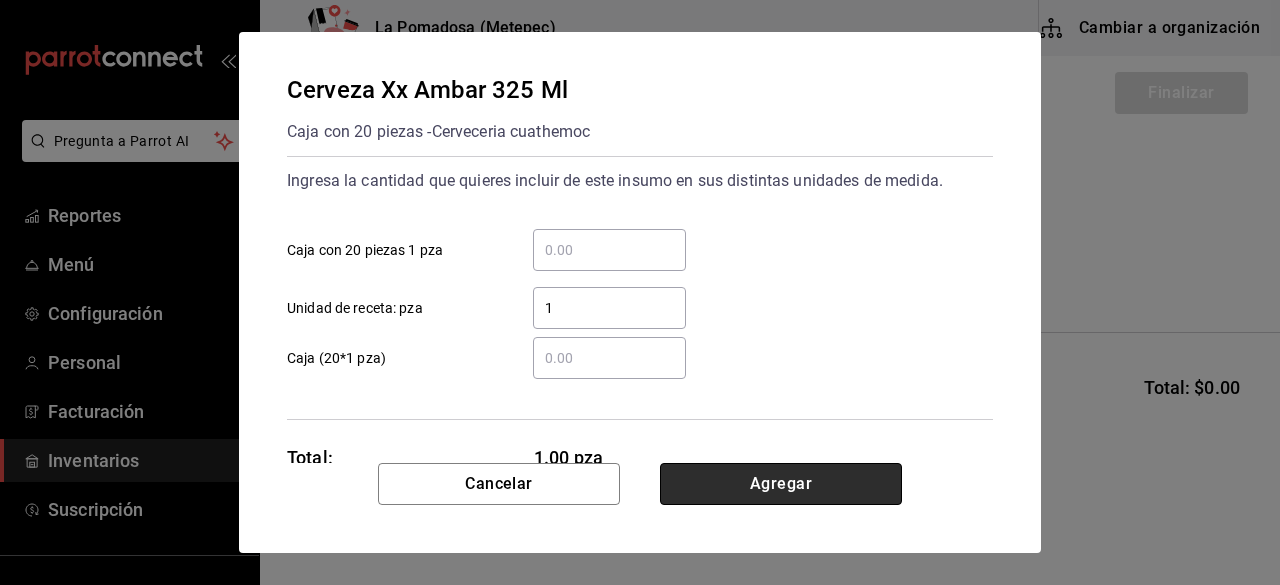 click on "Agregar" at bounding box center (781, 484) 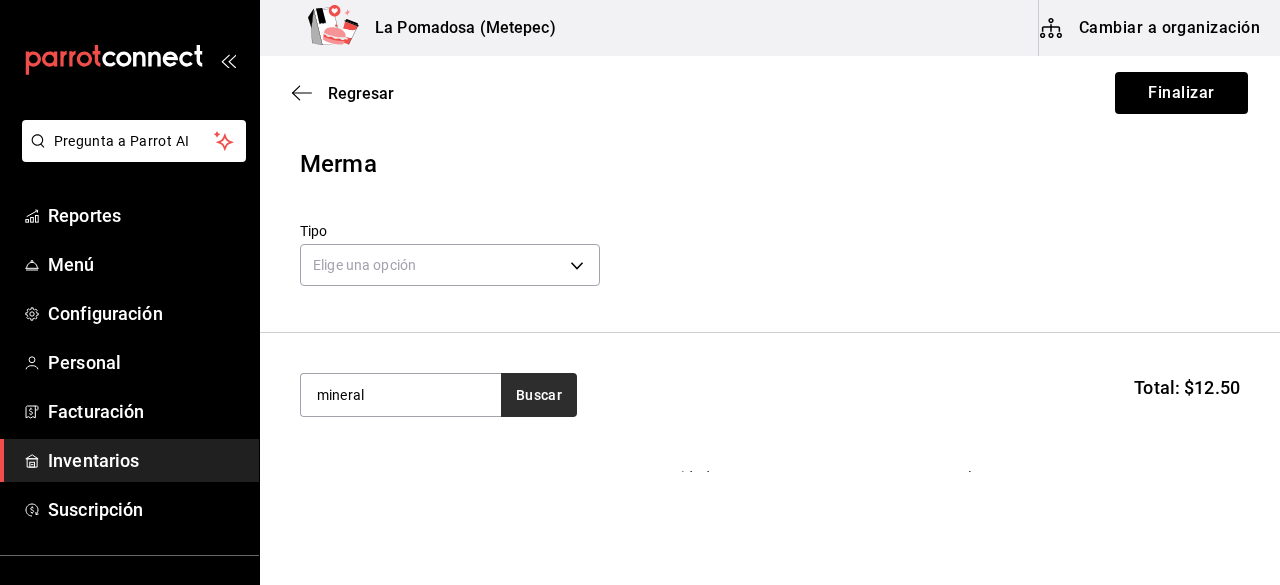 type on "mineral" 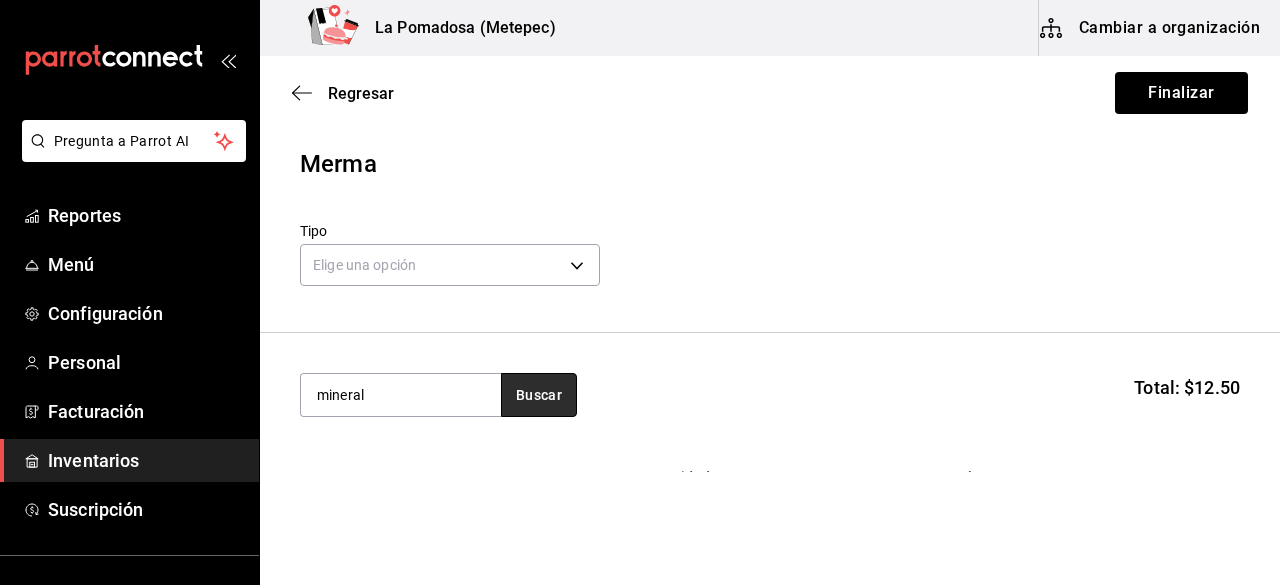 click on "Buscar" at bounding box center (539, 395) 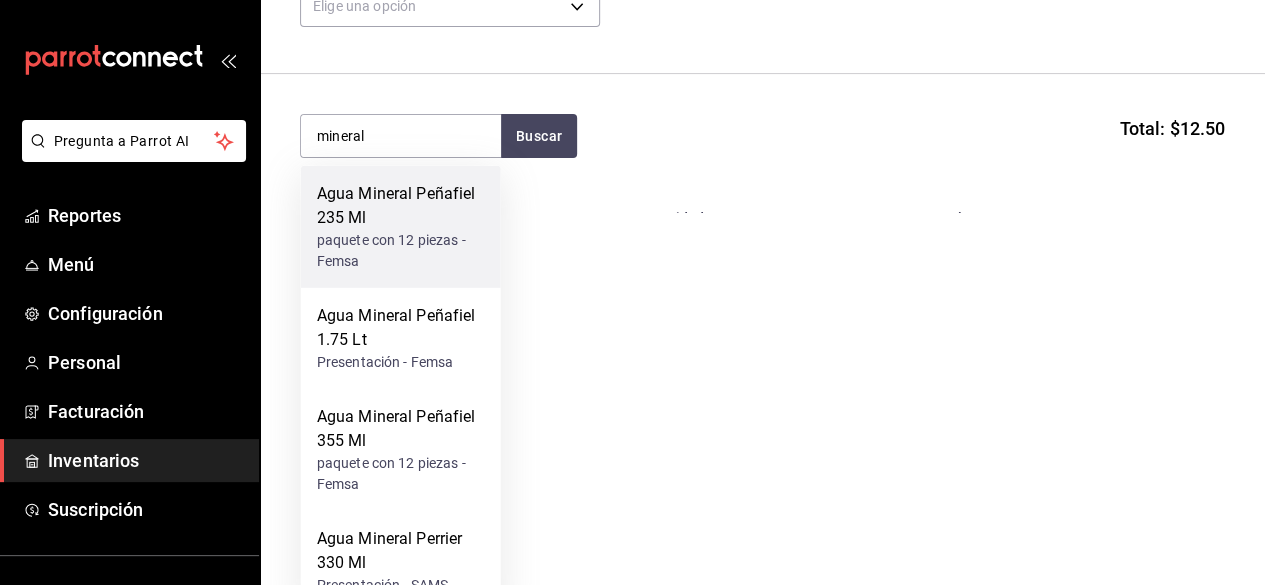 scroll, scrollTop: 268, scrollLeft: 0, axis: vertical 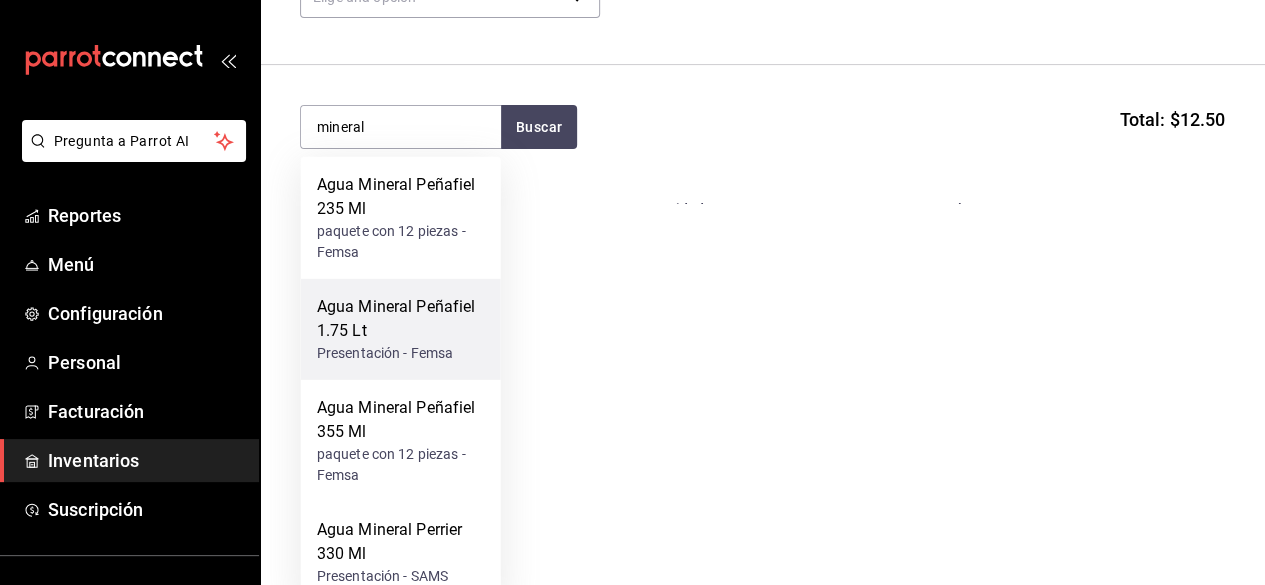 click on "Agua Mineral Peñafiel 1.75 Lt" at bounding box center [401, 319] 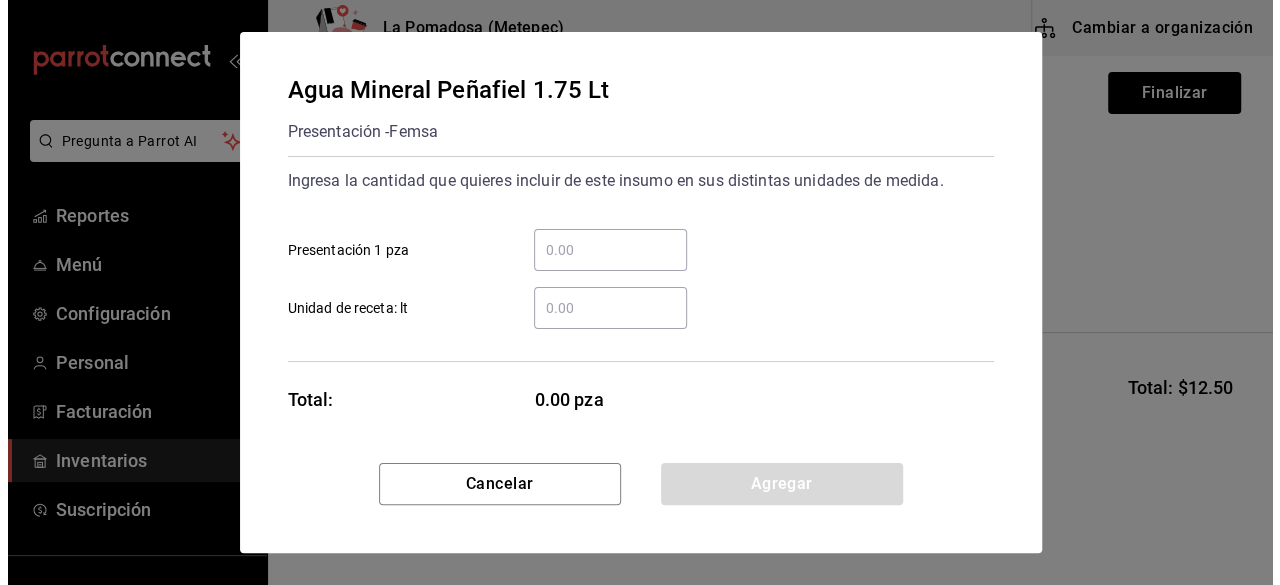 scroll, scrollTop: 0, scrollLeft: 0, axis: both 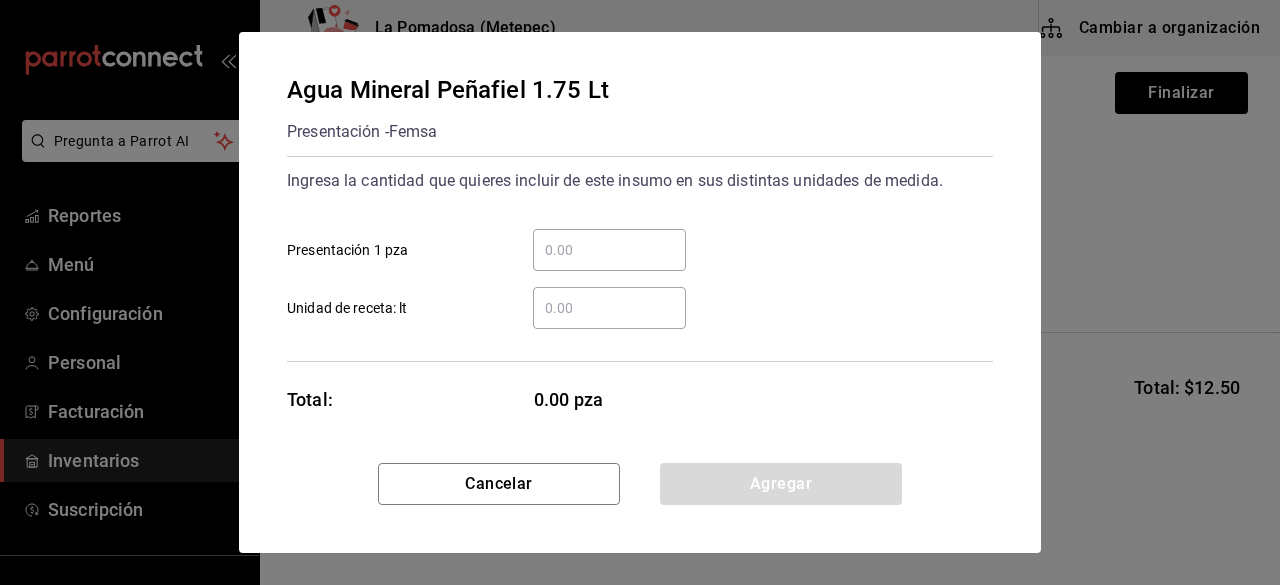 click on "​ Unidad de receta: lt" at bounding box center [609, 308] 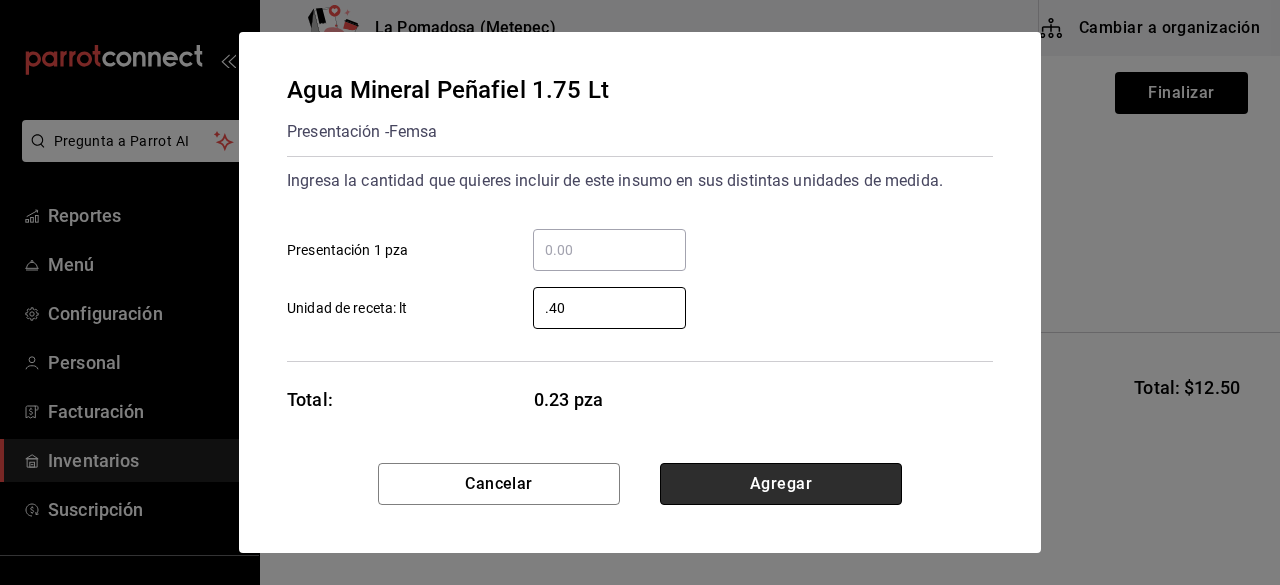 type on "0.40" 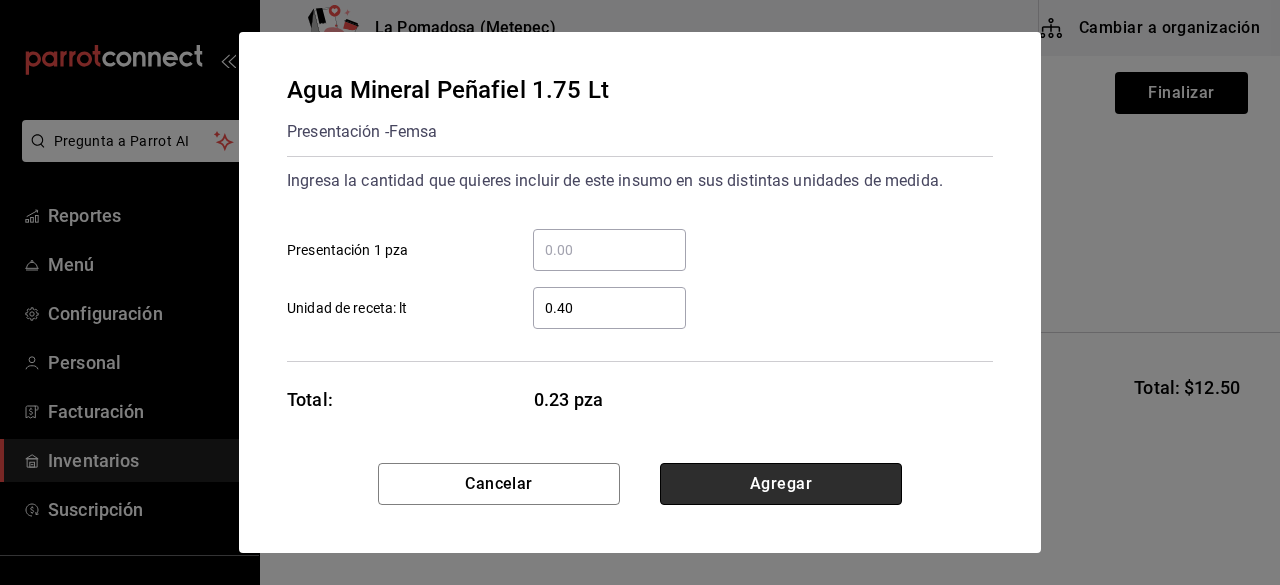 click on "Agregar" at bounding box center (781, 484) 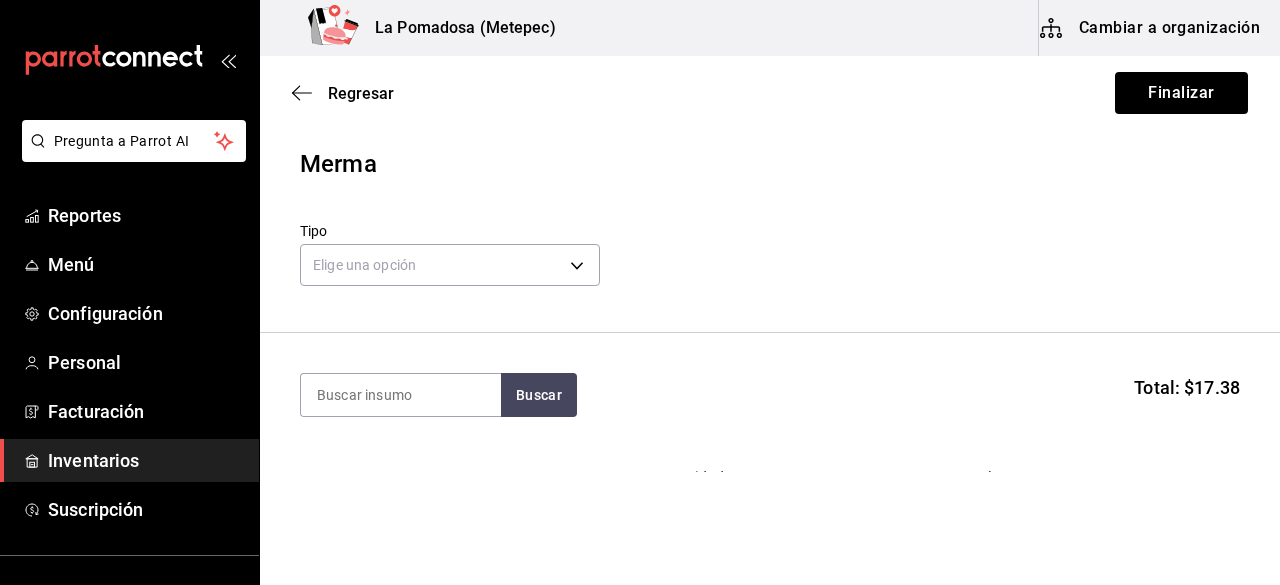 scroll, scrollTop: 214, scrollLeft: 0, axis: vertical 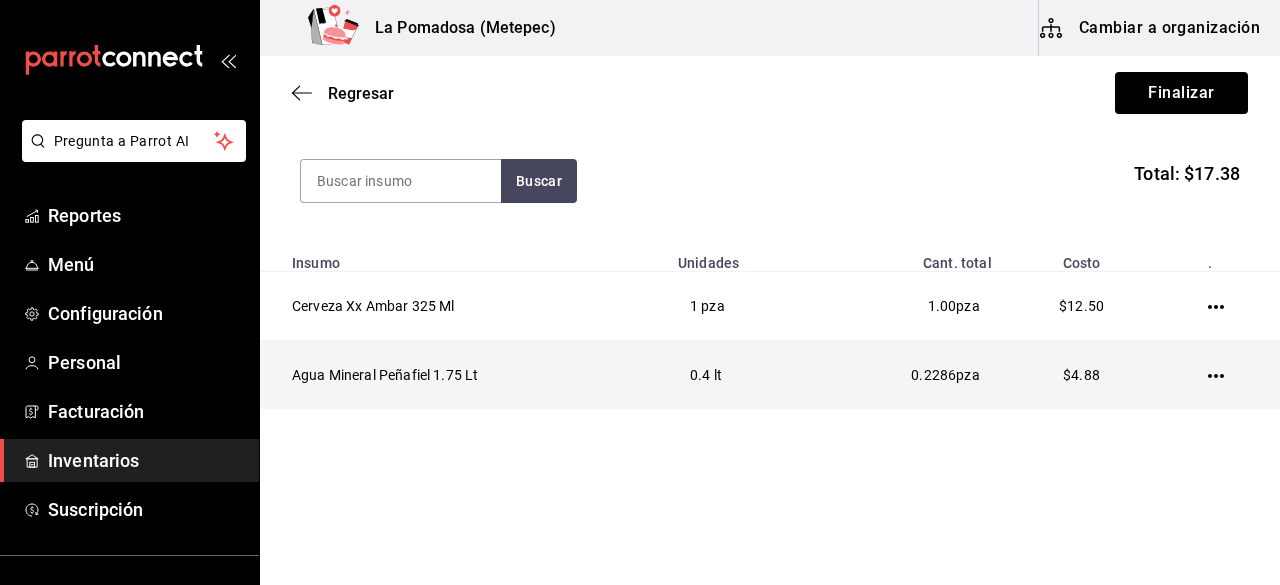 click 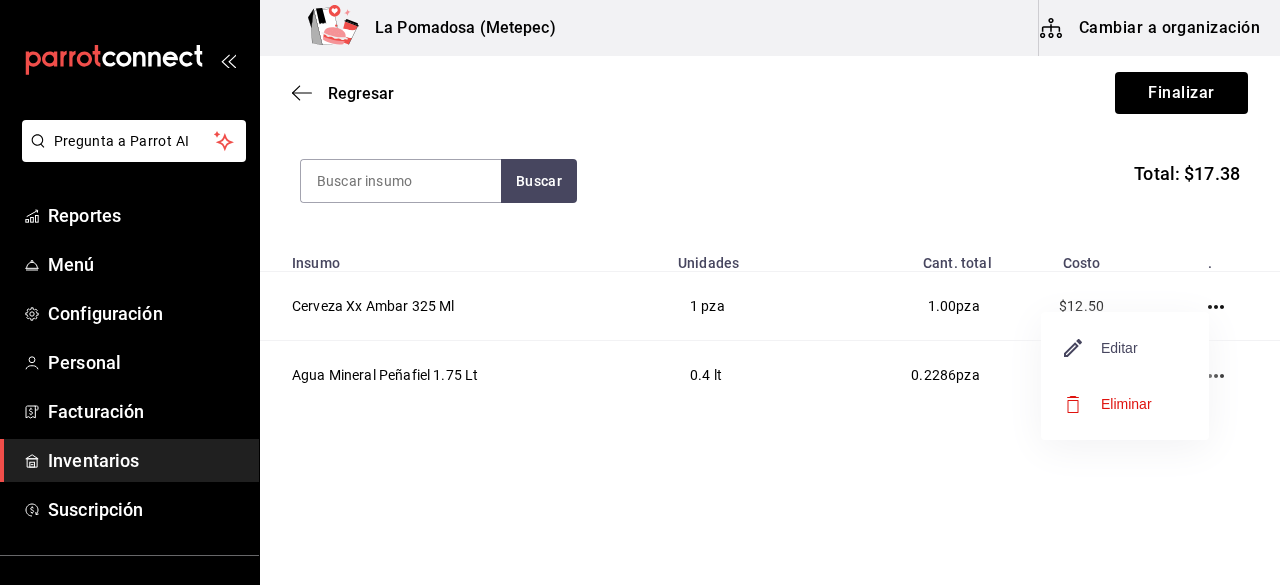 click on "Editar" at bounding box center [1101, 348] 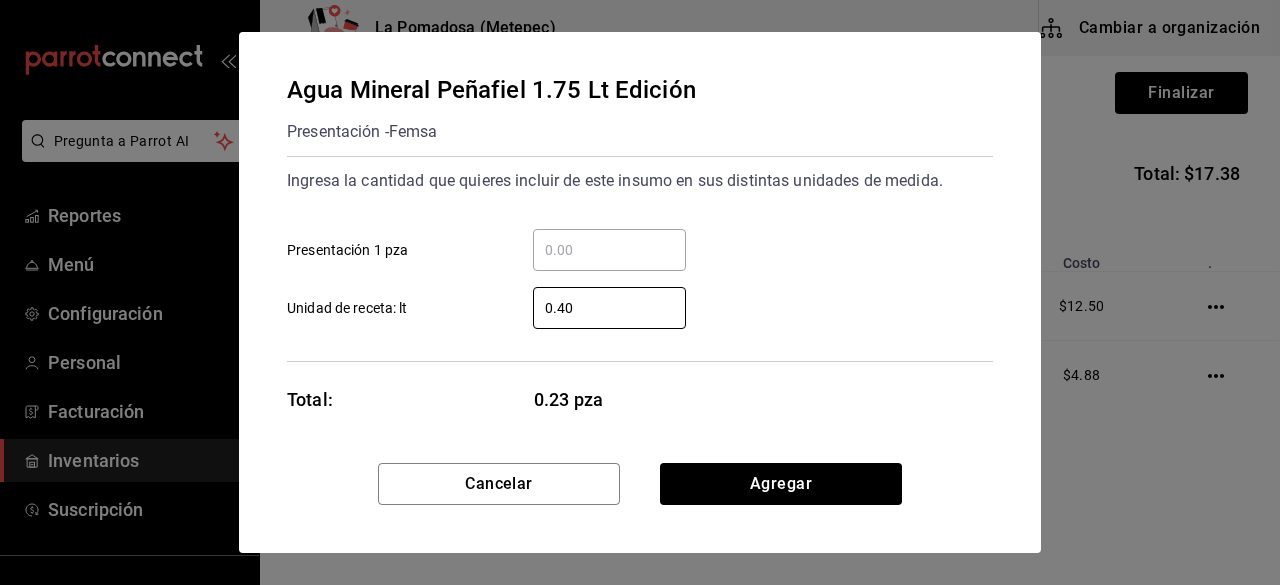 drag, startPoint x: 597, startPoint y: 300, endPoint x: 453, endPoint y: 329, distance: 146.89111 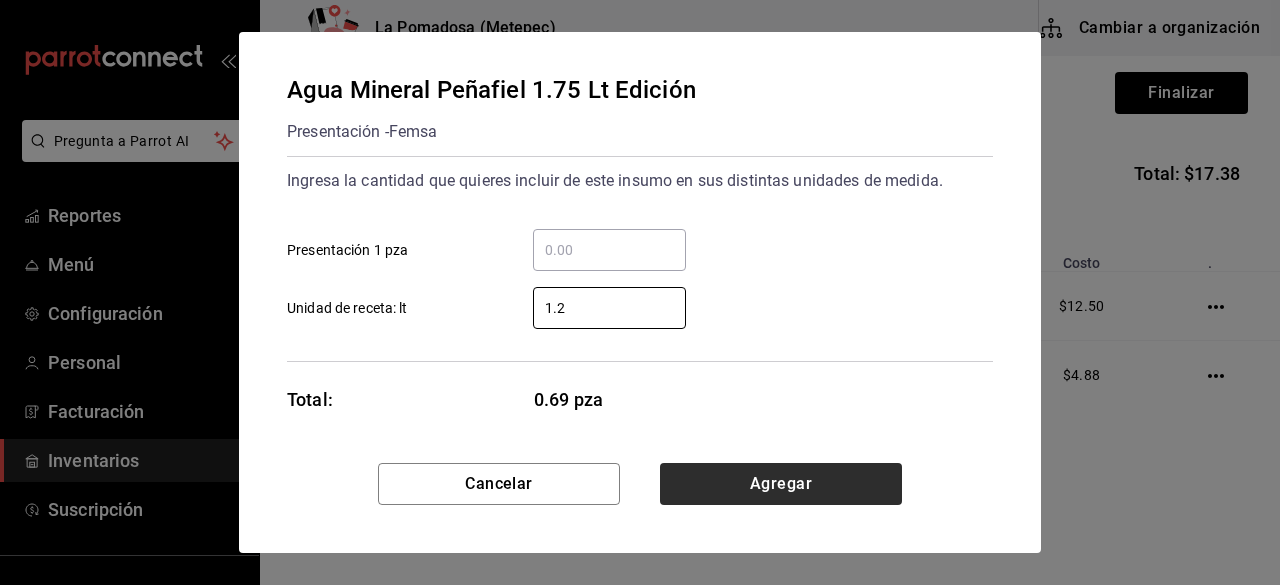 type on "1.2" 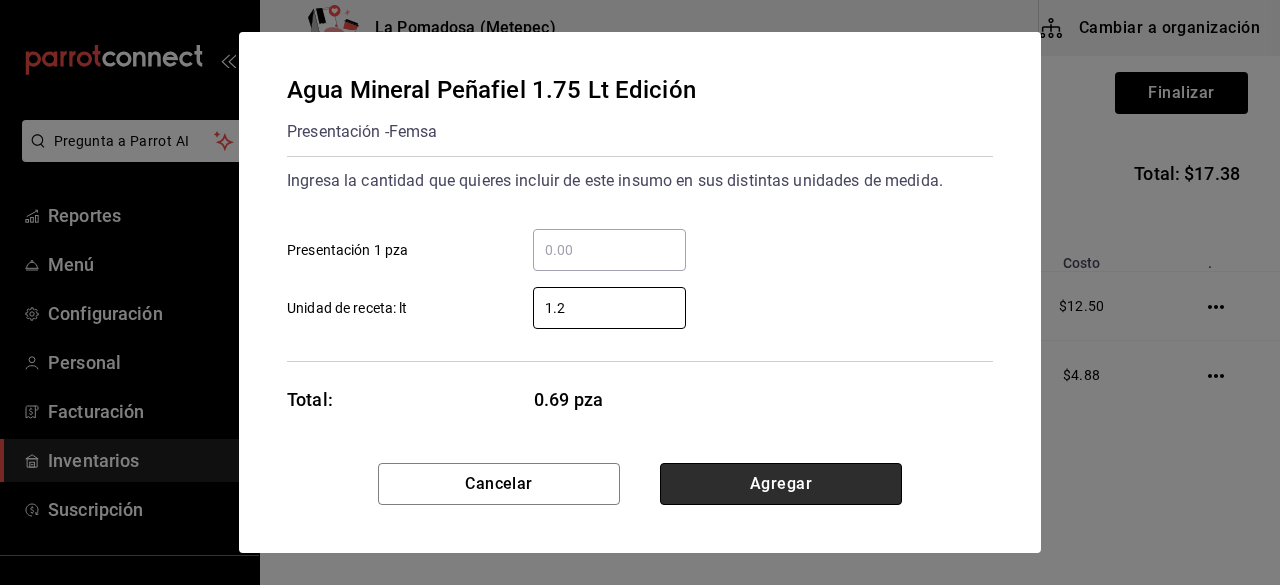 click on "Agregar" at bounding box center (781, 484) 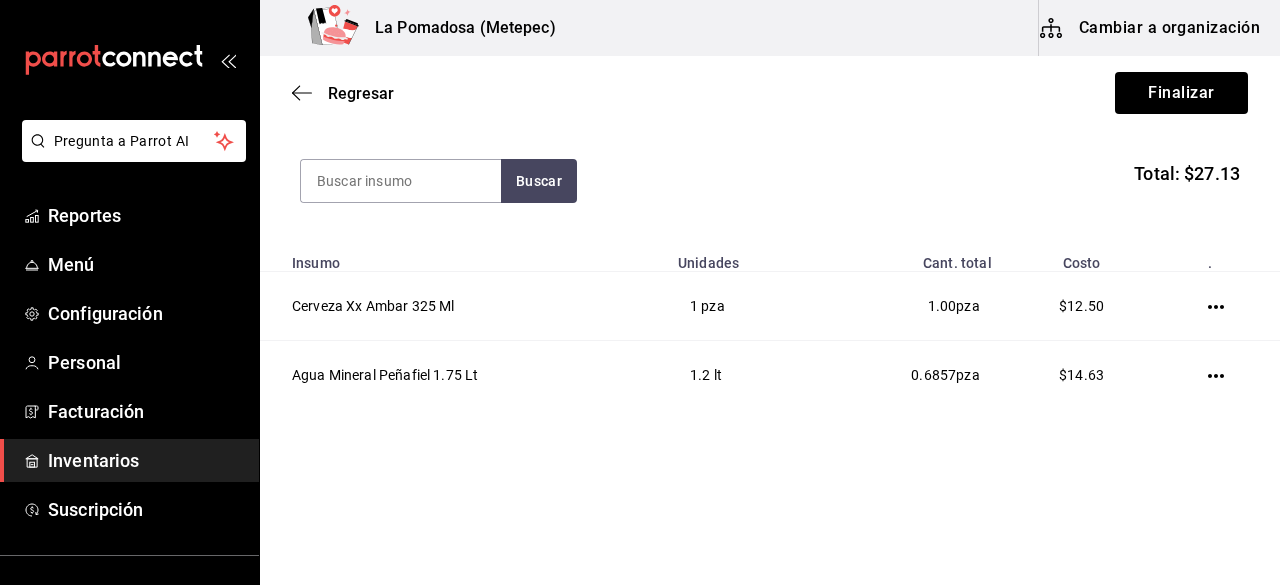 type 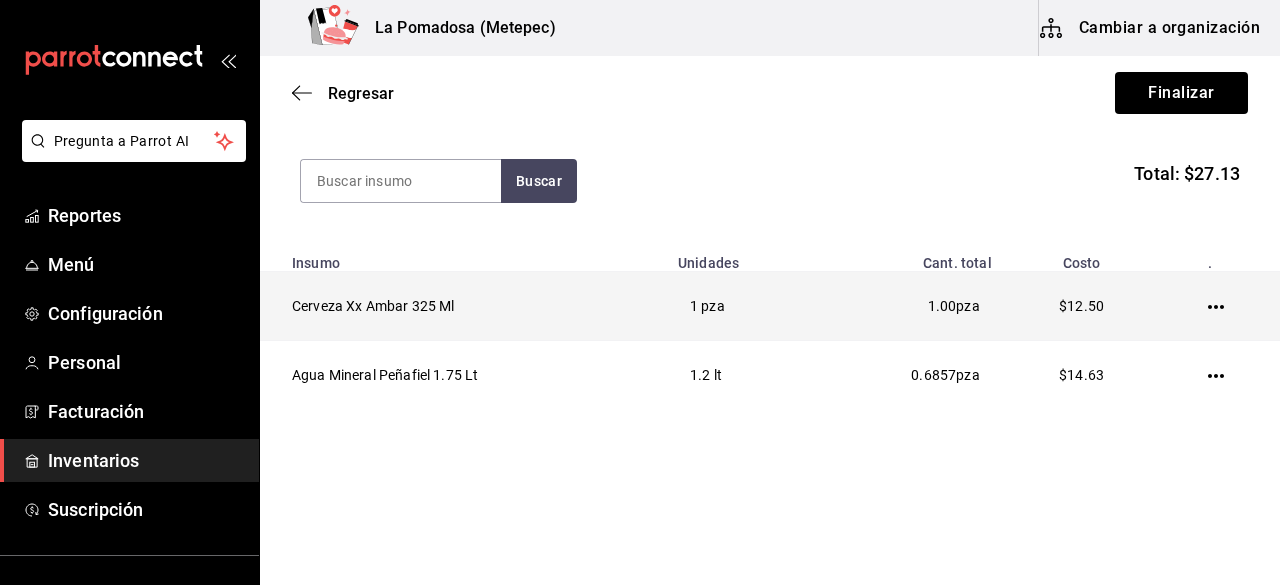 click at bounding box center (1219, 306) 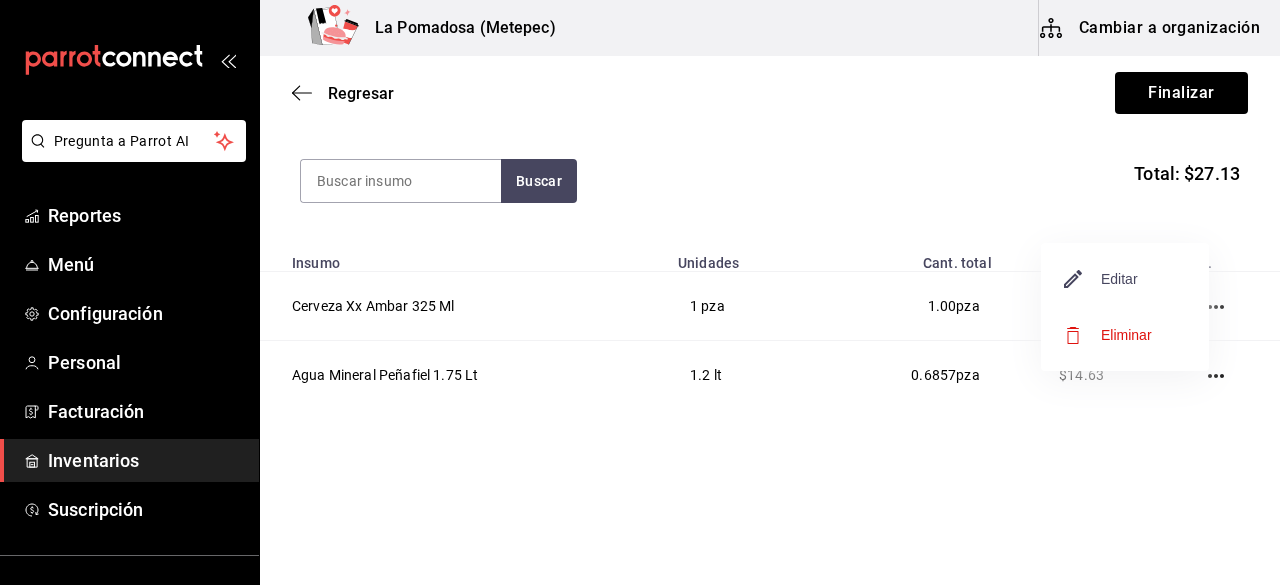 click on "Editar" at bounding box center [1101, 279] 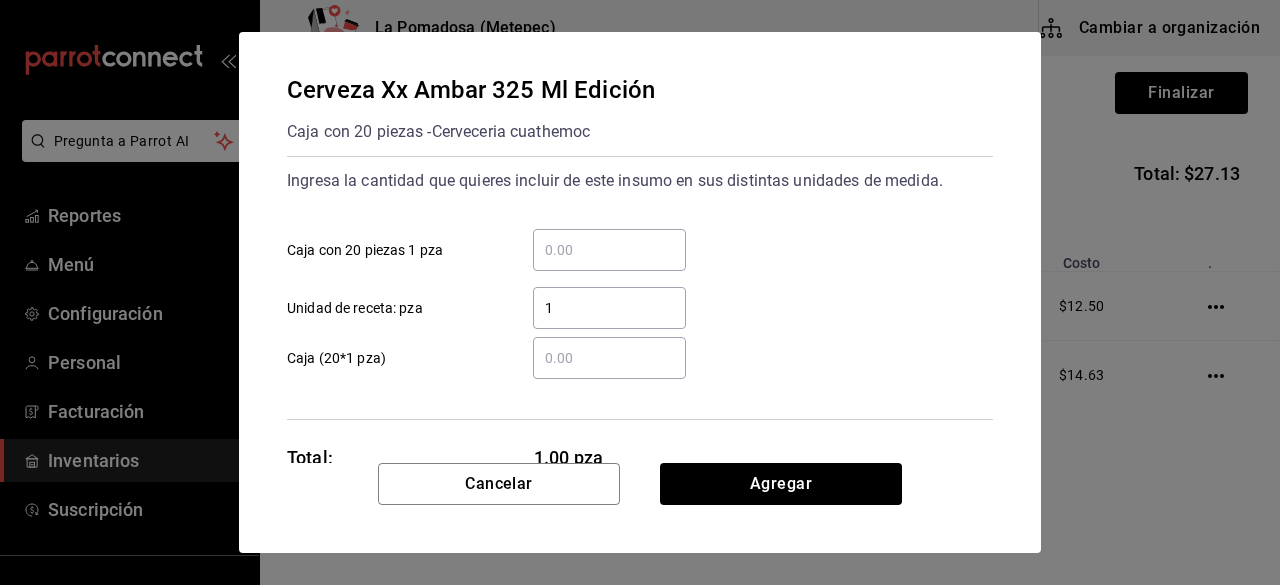 click on "1" at bounding box center [609, 308] 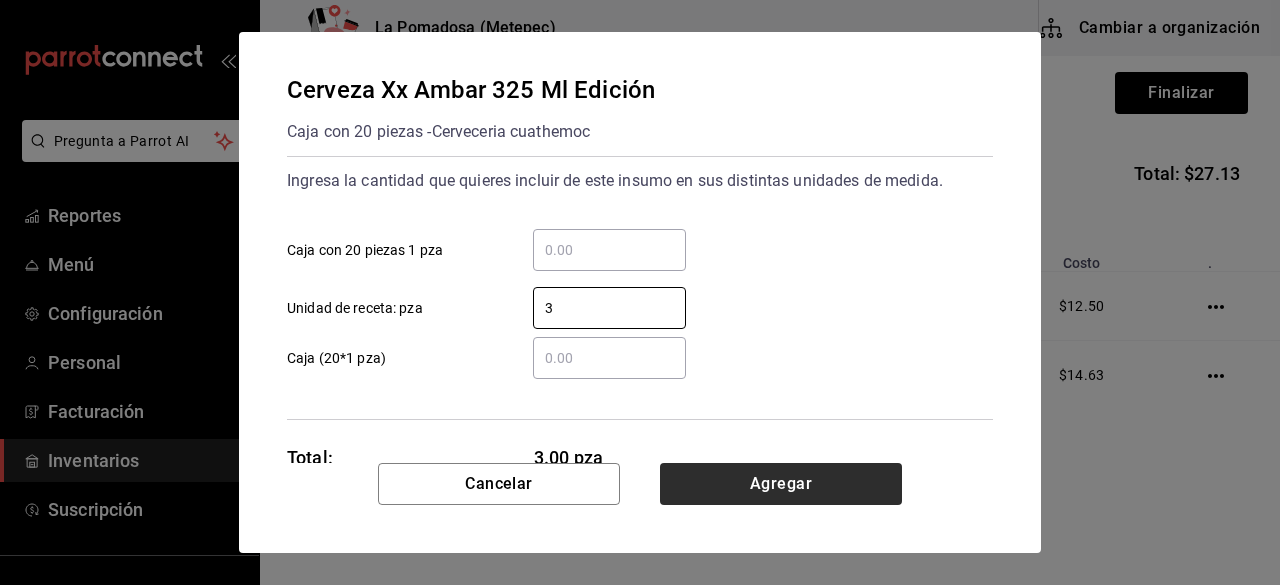 type on "3" 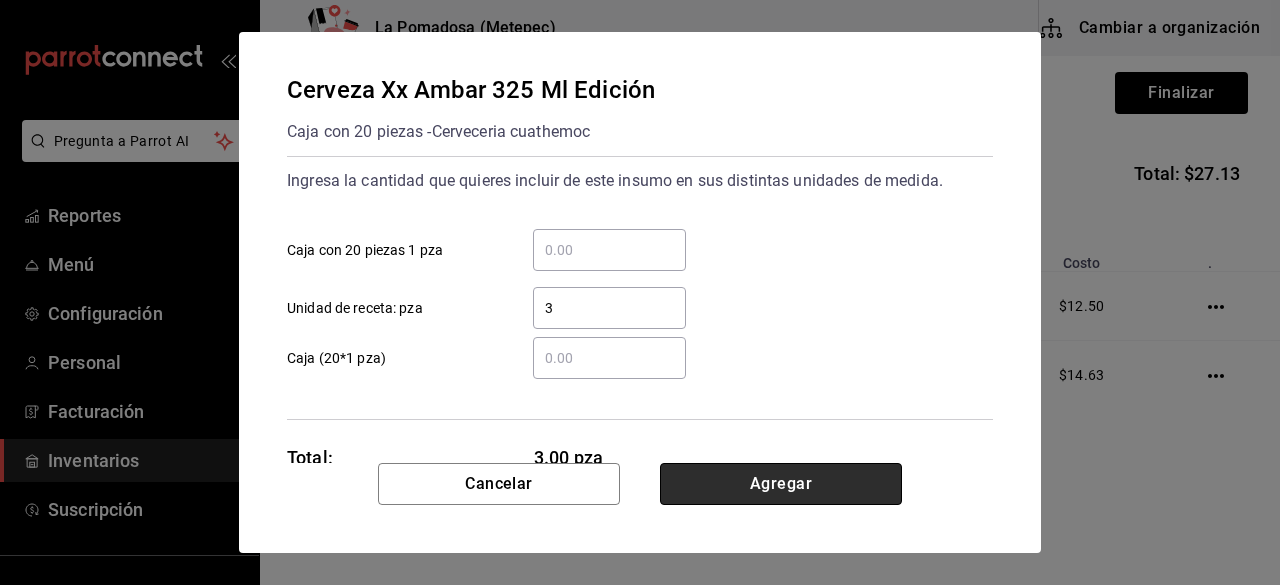 click on "Agregar" at bounding box center [781, 484] 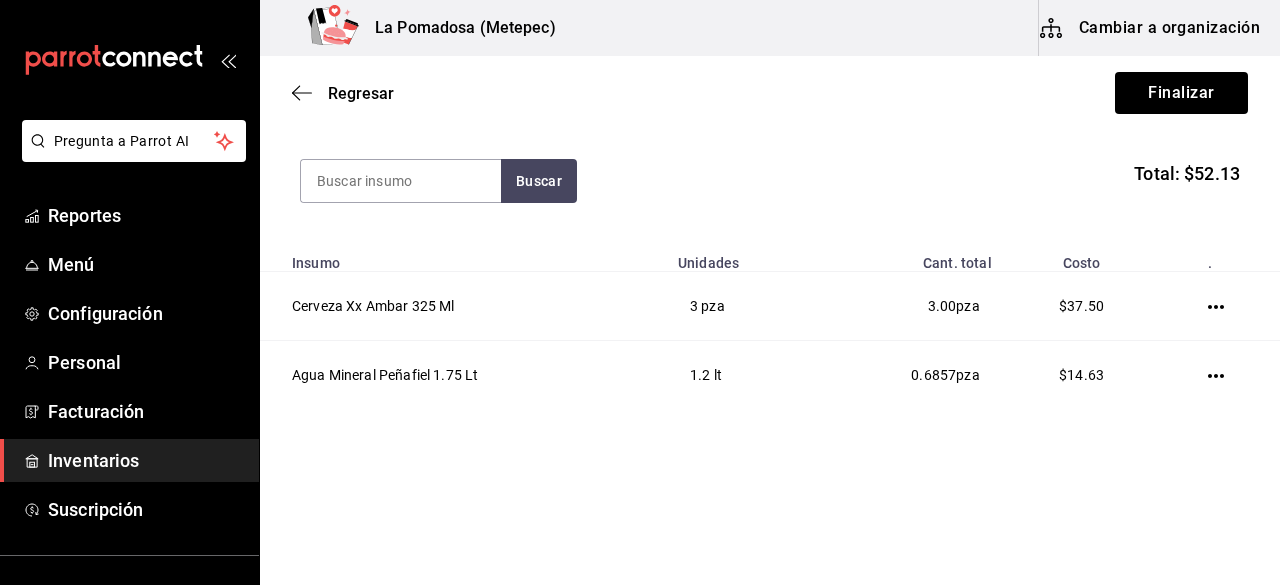 type 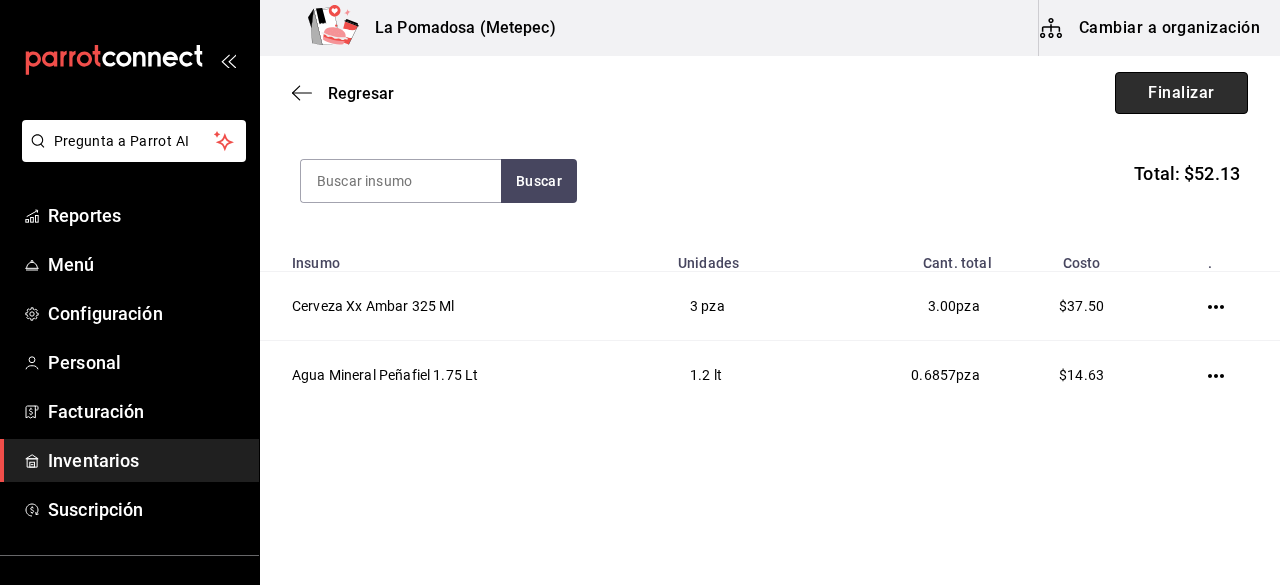 click on "Finalizar" at bounding box center (1181, 93) 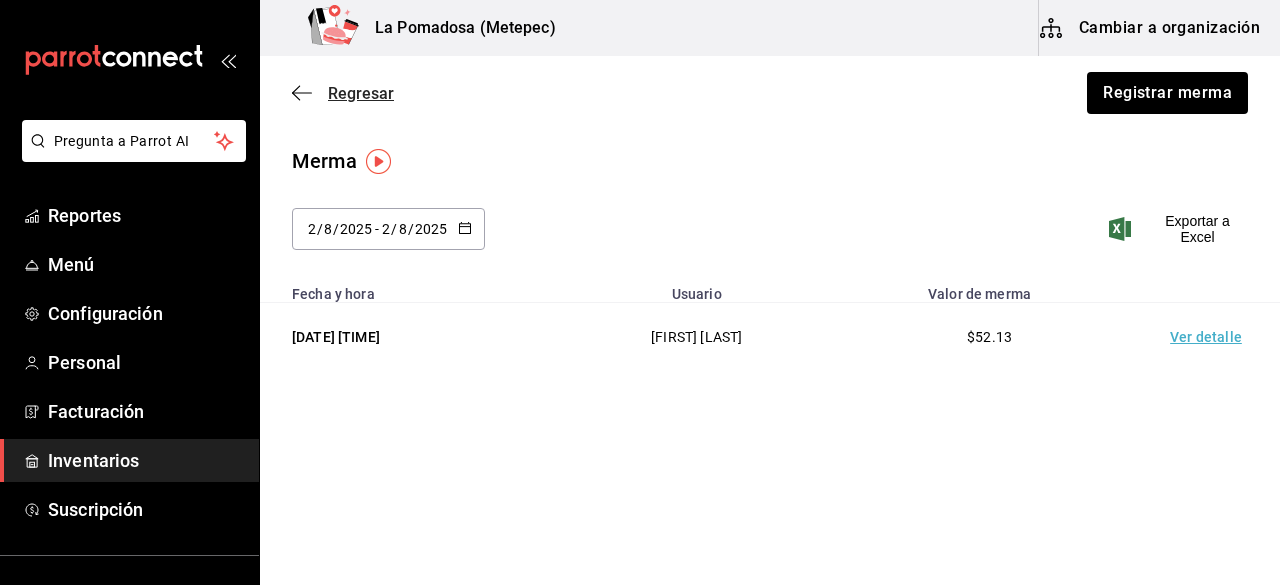 drag, startPoint x: 376, startPoint y: 105, endPoint x: 380, endPoint y: 84, distance: 21.377558 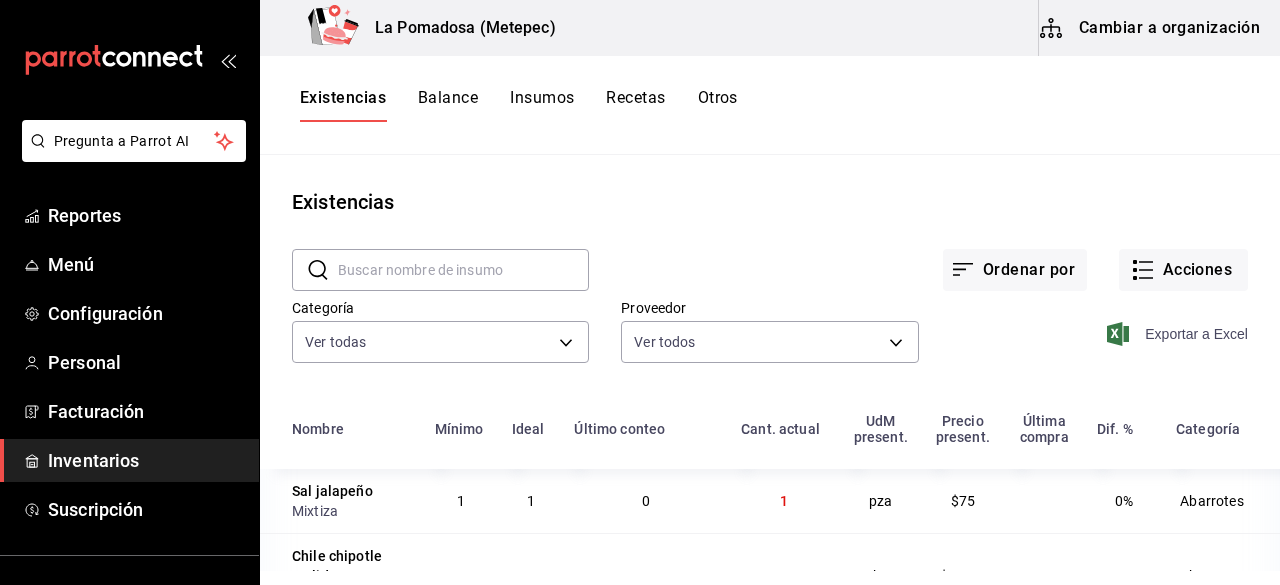 click on "Exportar a Excel" at bounding box center [1179, 334] 